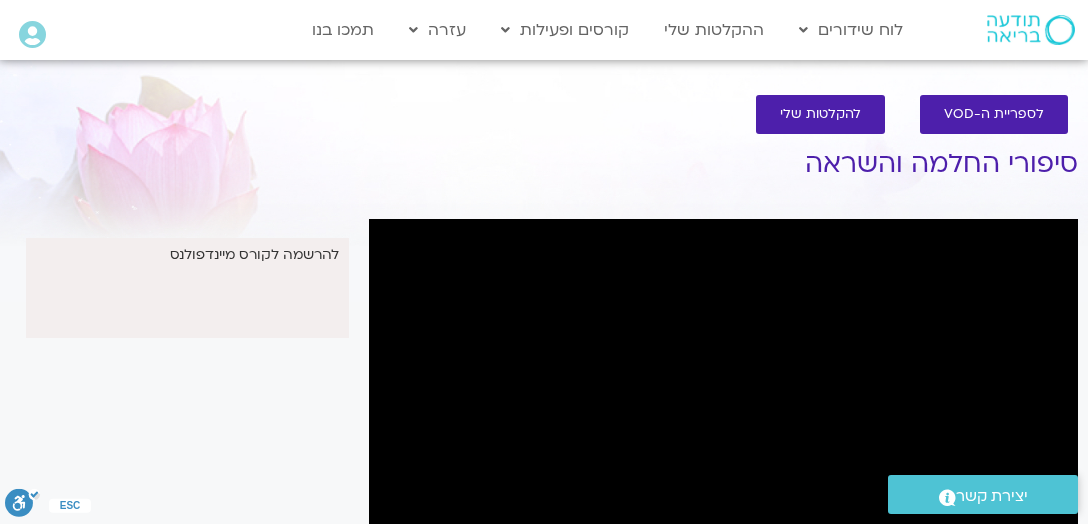 scroll, scrollTop: 304, scrollLeft: 0, axis: vertical 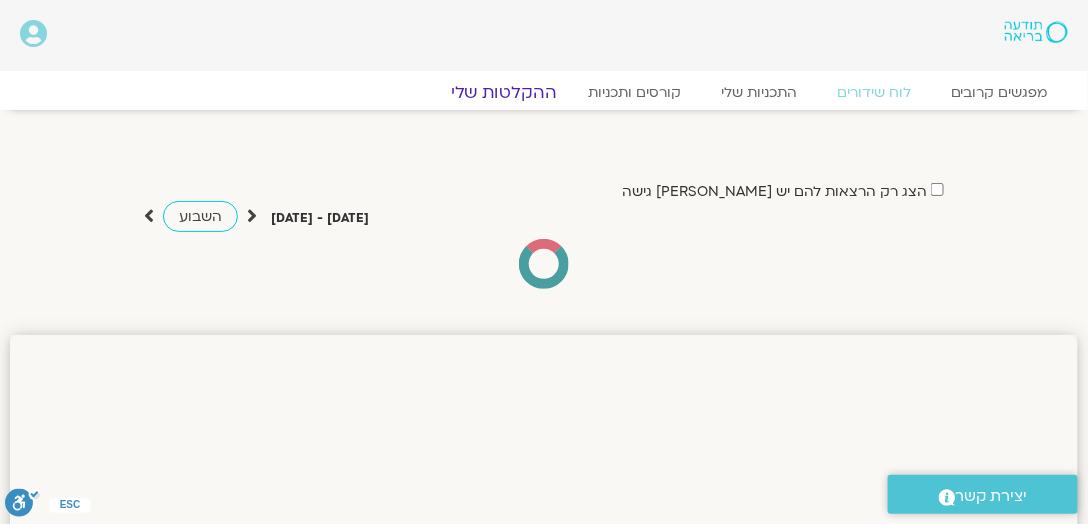 click on "ההקלטות שלי" 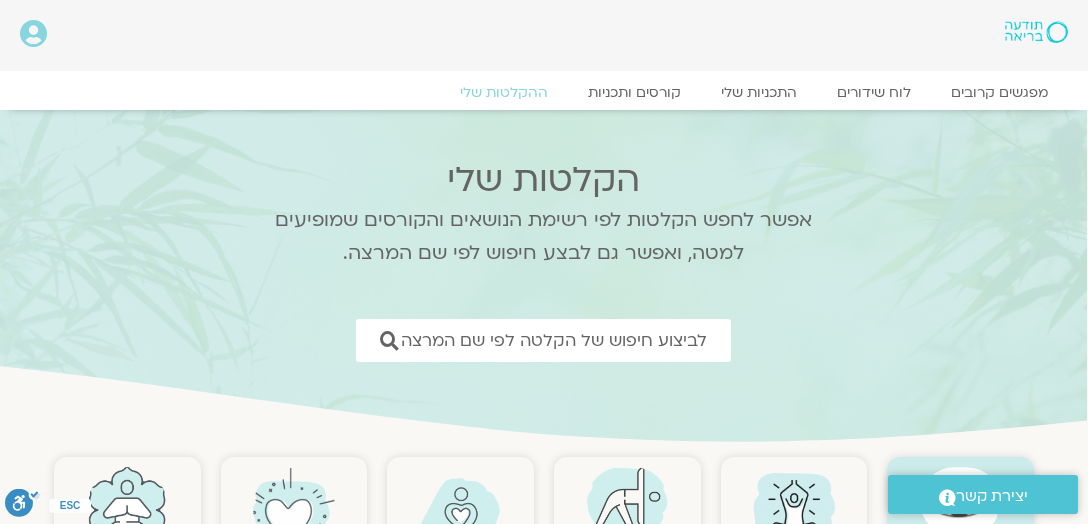 scroll, scrollTop: 0, scrollLeft: 0, axis: both 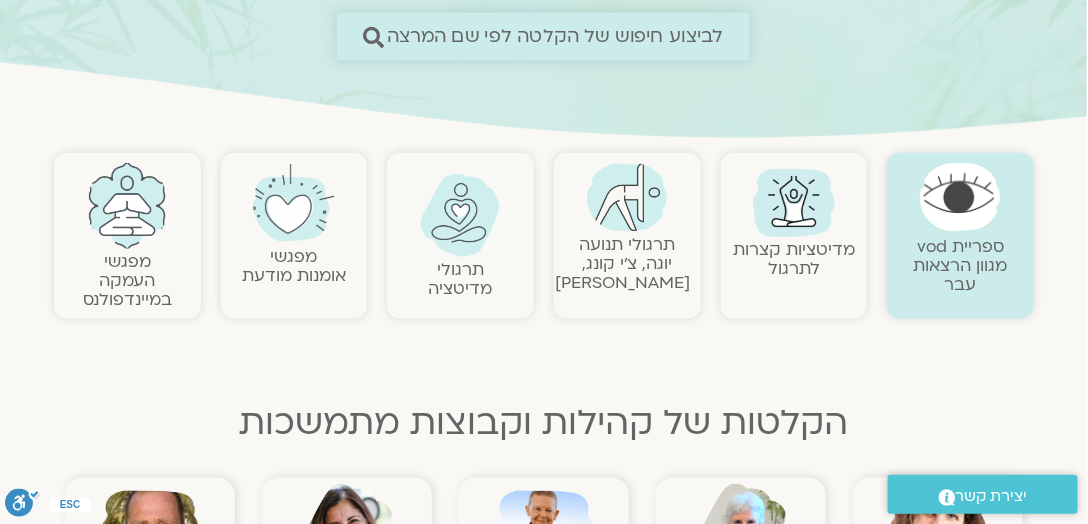 click on "לביצוע חיפוש של הקלטה לפי שם המרצה" at bounding box center (555, 36) 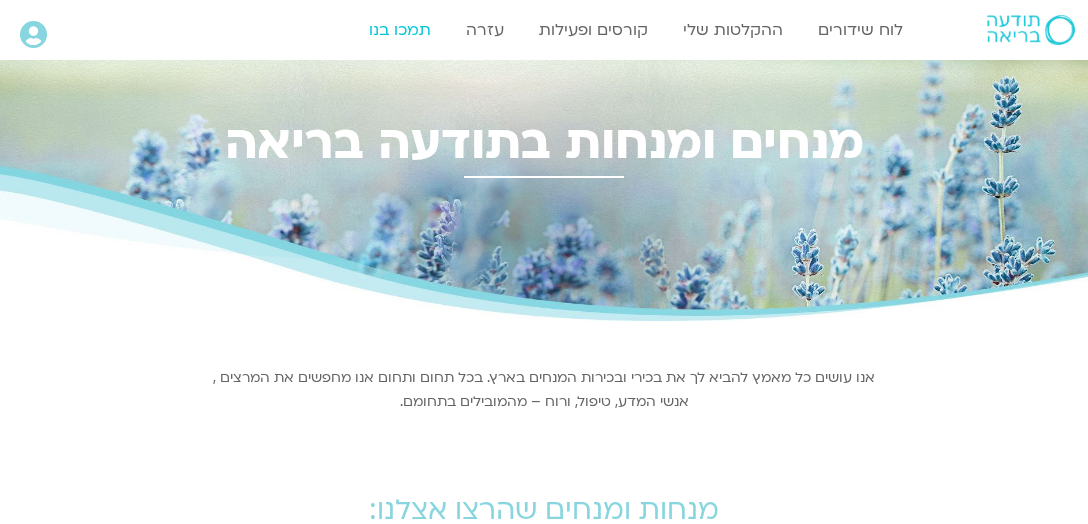 scroll, scrollTop: 0, scrollLeft: 0, axis: both 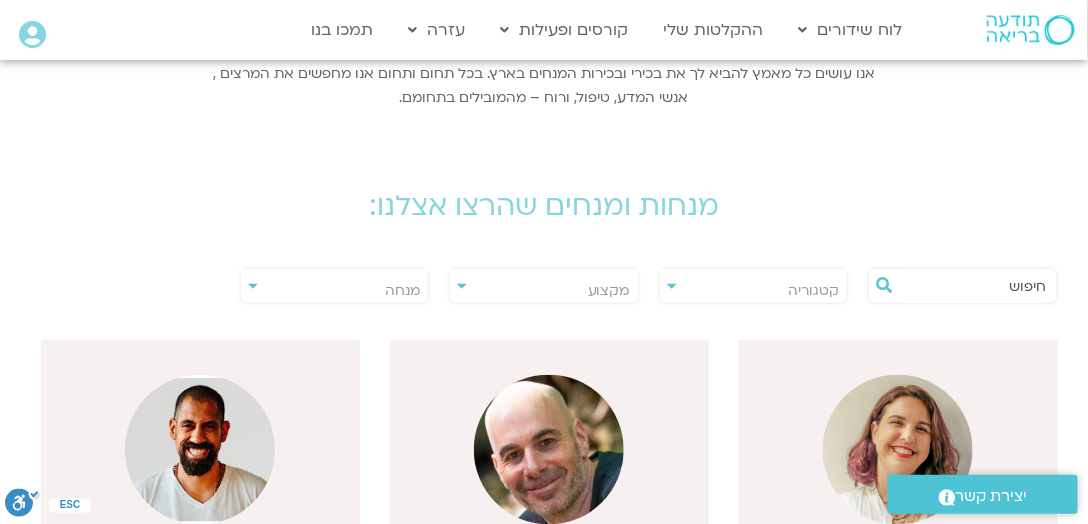 click at bounding box center (973, 286) 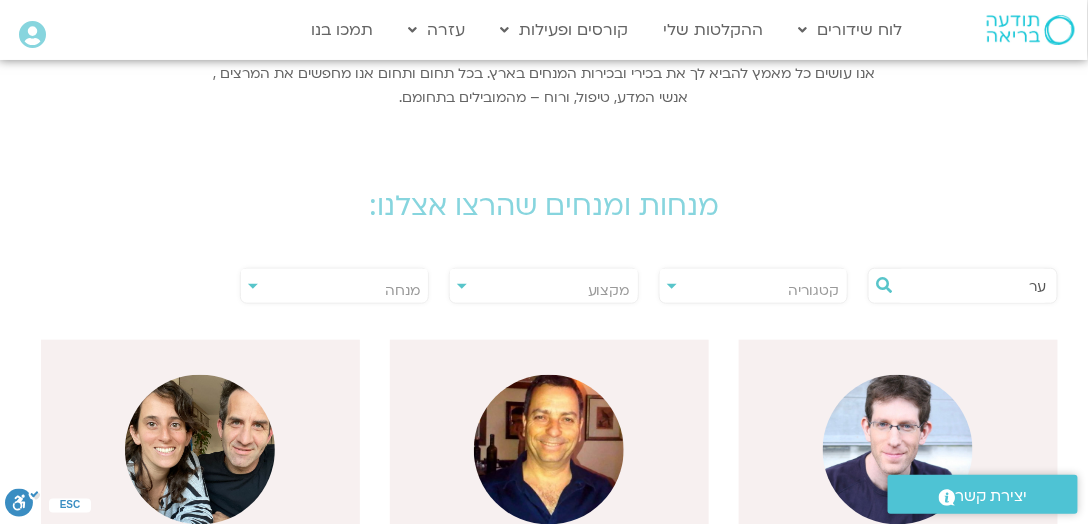 type on "ער" 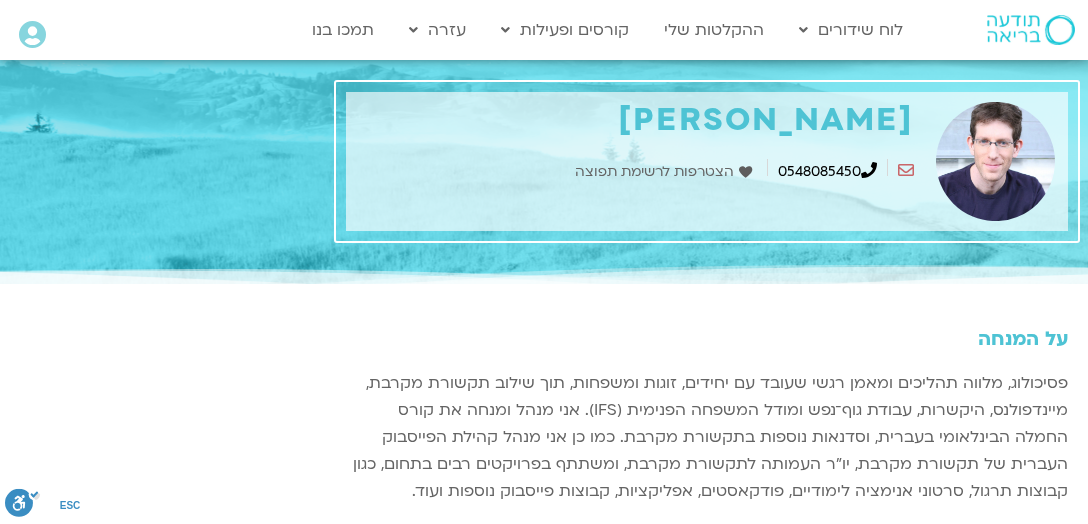 scroll, scrollTop: 0, scrollLeft: 0, axis: both 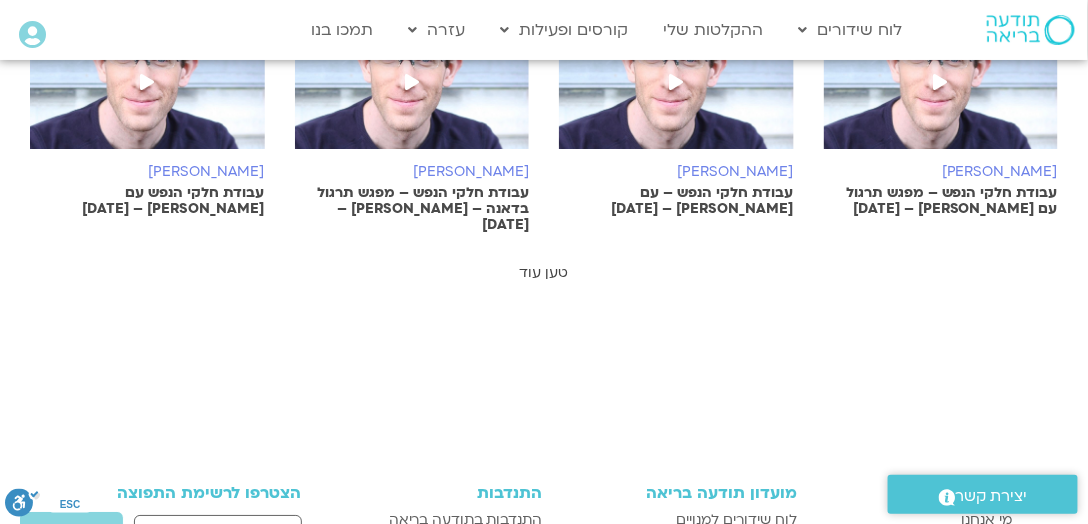 click on "טען עוד" at bounding box center [544, 272] 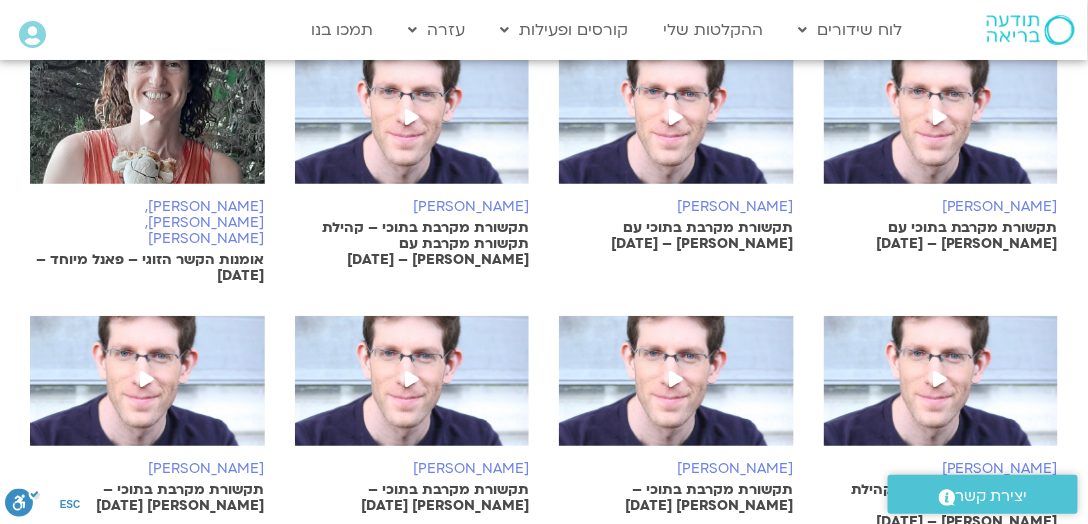 scroll, scrollTop: 2285, scrollLeft: 0, axis: vertical 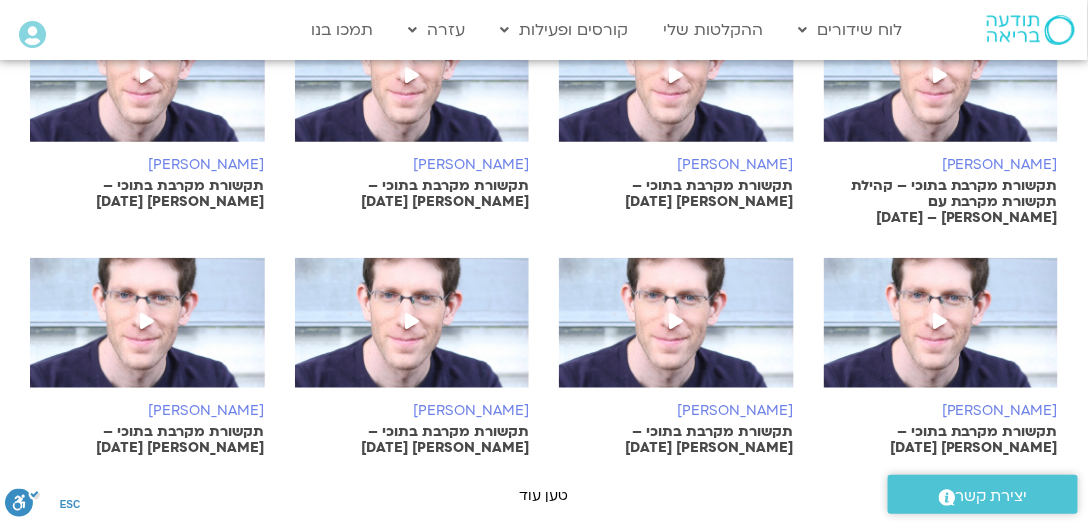 click on "תקשורת מקרבת בתוכי – [PERSON_NAME] [DATE]" at bounding box center [412, 440] 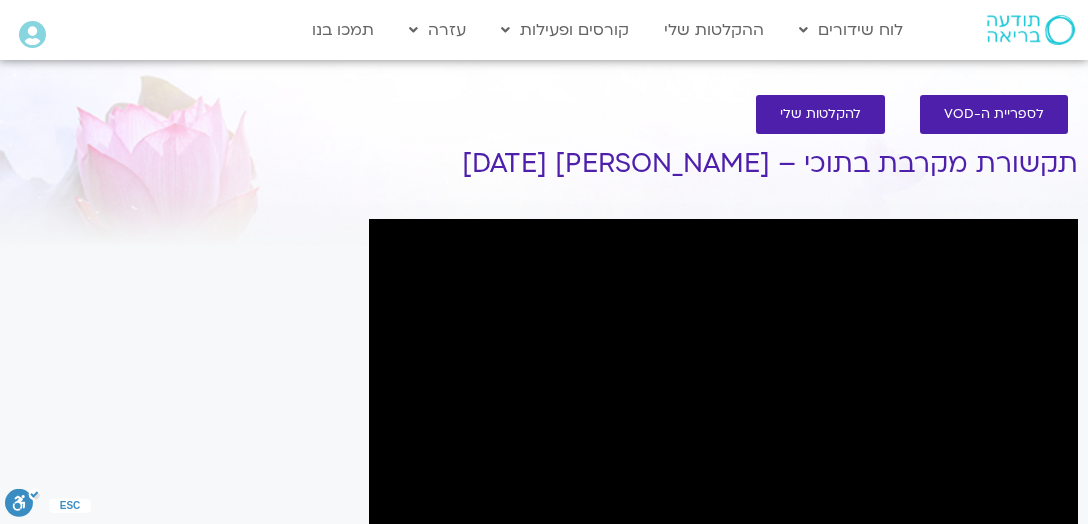 scroll, scrollTop: 0, scrollLeft: 0, axis: both 